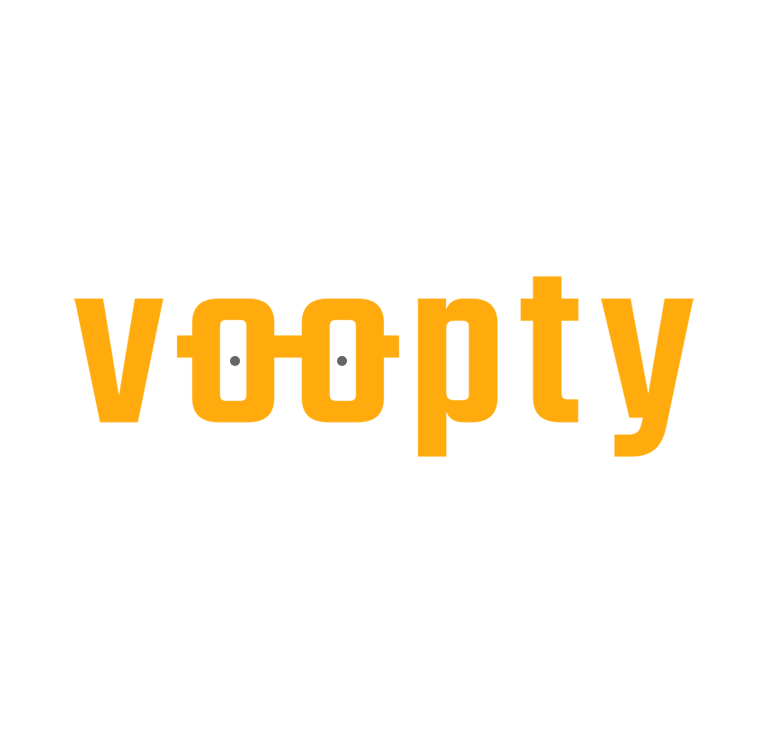 scroll, scrollTop: 0, scrollLeft: 0, axis: both 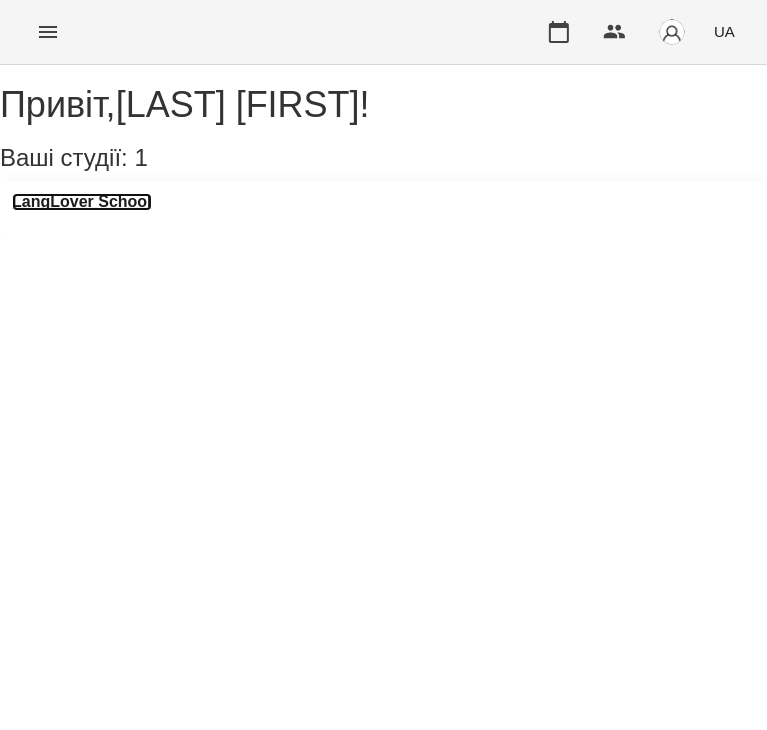 click on "LangLover School" at bounding box center (82, 202) 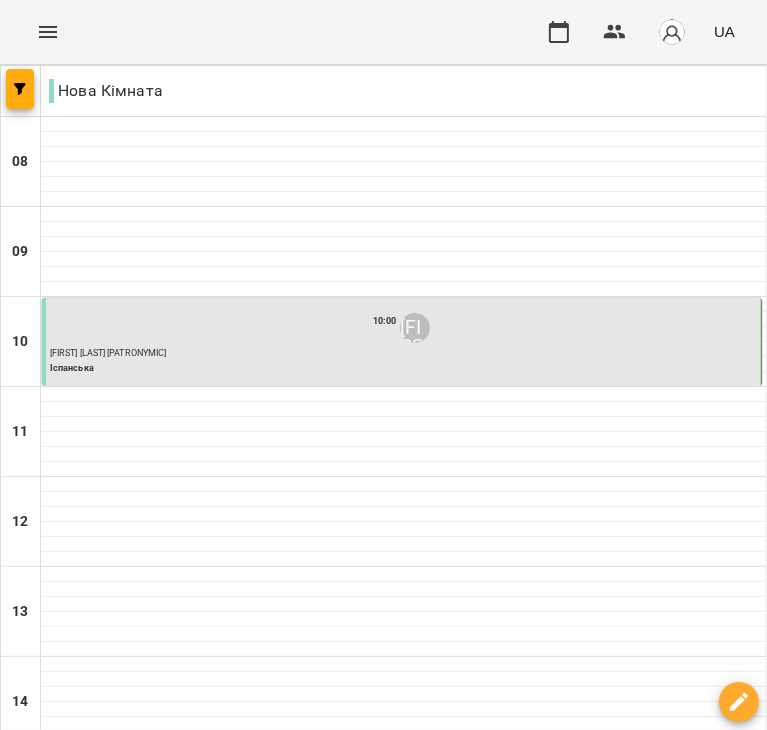 scroll, scrollTop: 776, scrollLeft: 0, axis: vertical 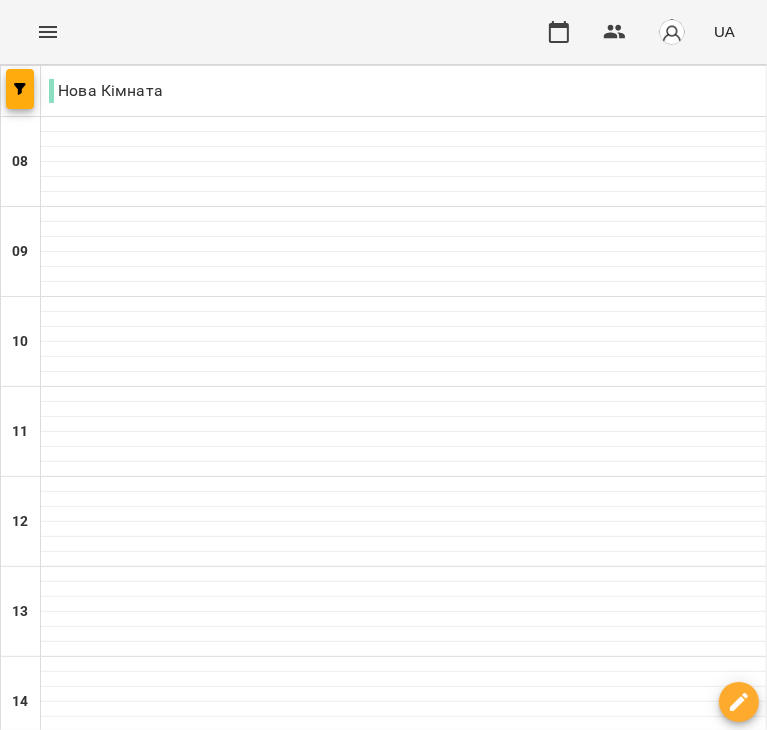 click on "вт 05" at bounding box center [317, 1489] 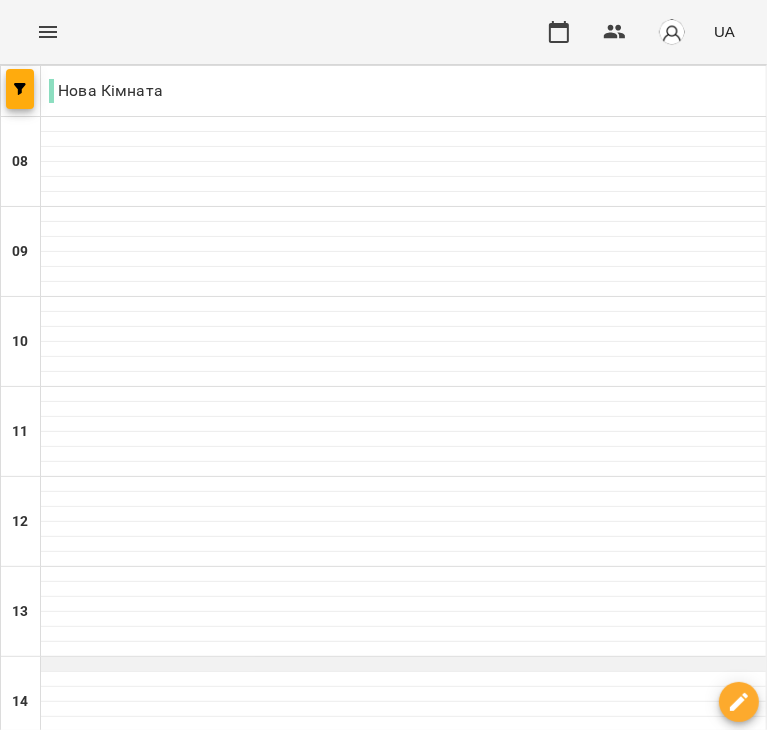 click at bounding box center (403, 664) 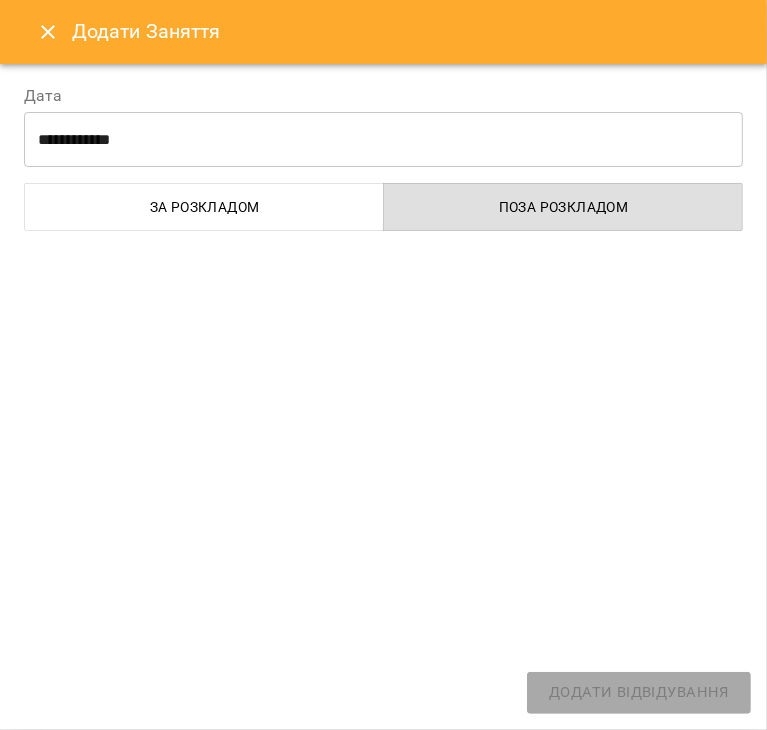 select on "**********" 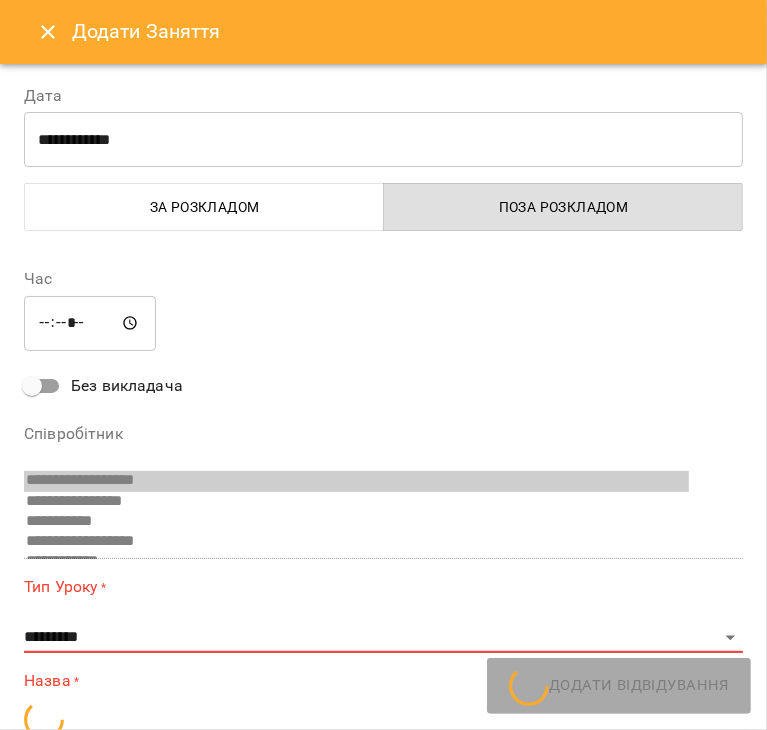 scroll, scrollTop: 599, scrollLeft: 0, axis: vertical 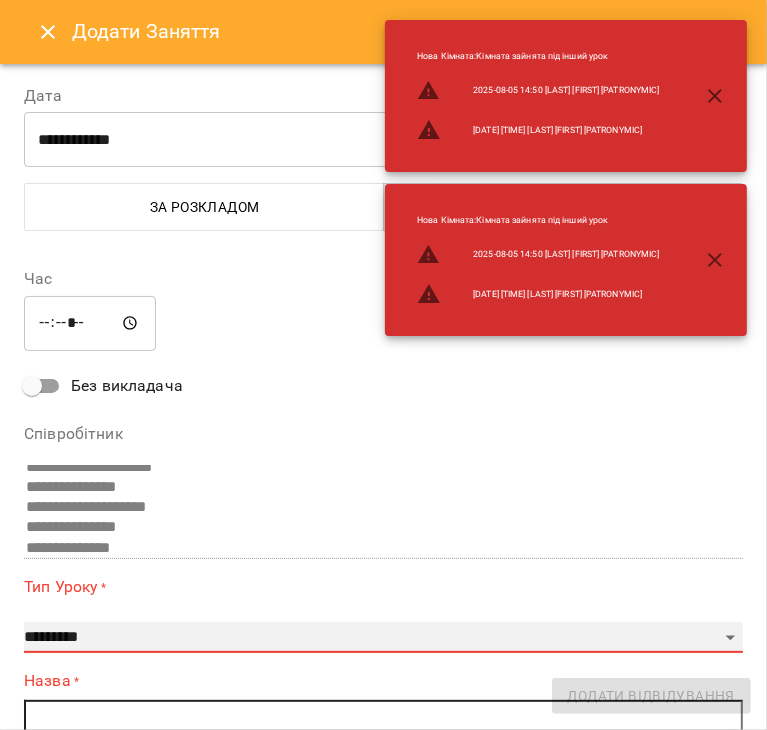 click on "**********" at bounding box center (383, 638) 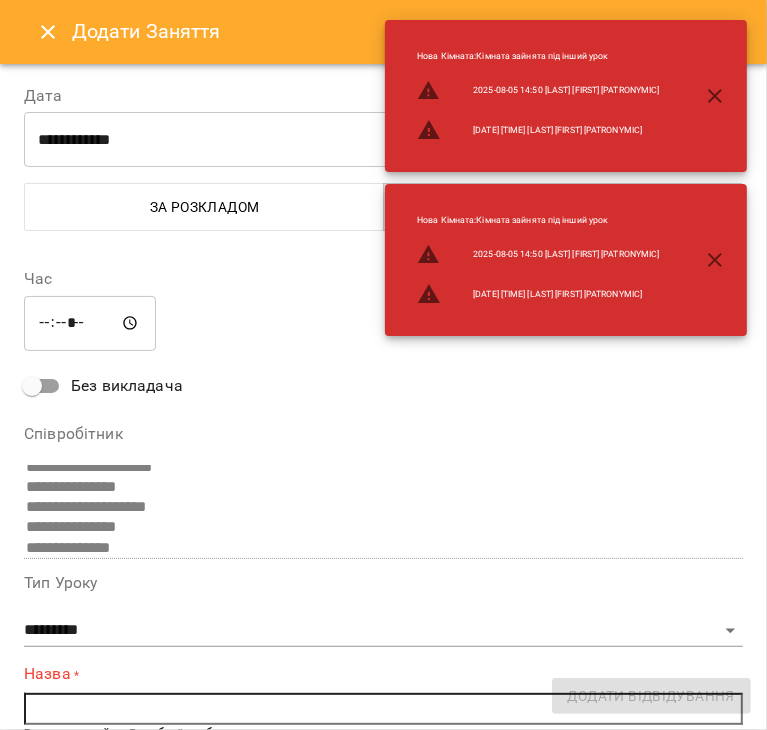 click on "**********" at bounding box center [383, 674] 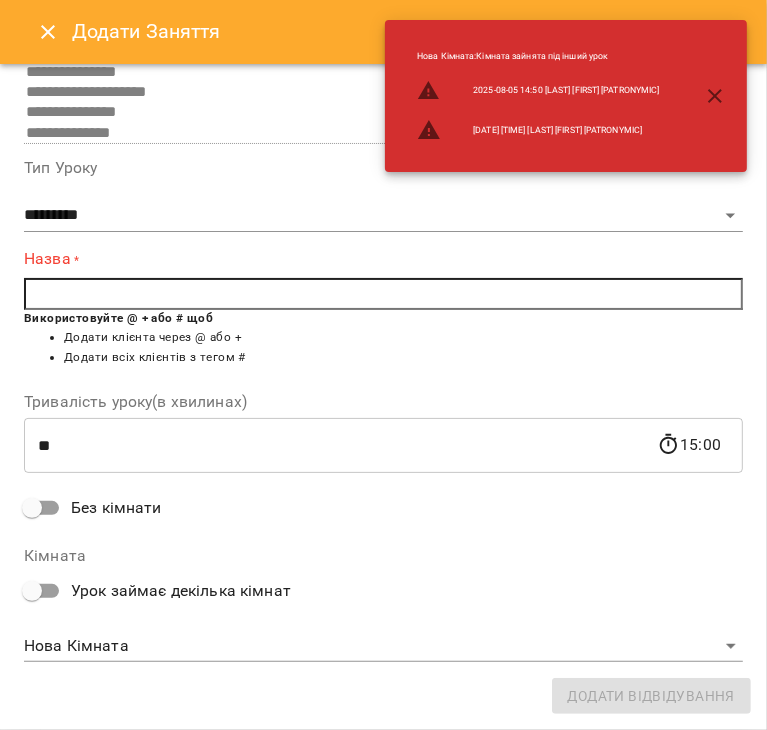 click at bounding box center [383, 294] 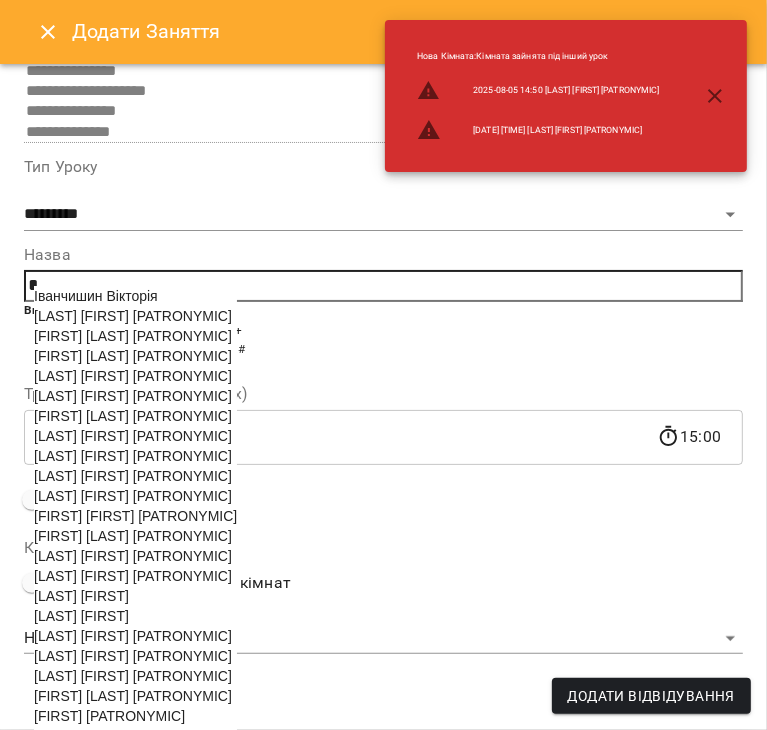 scroll, scrollTop: 416, scrollLeft: 0, axis: vertical 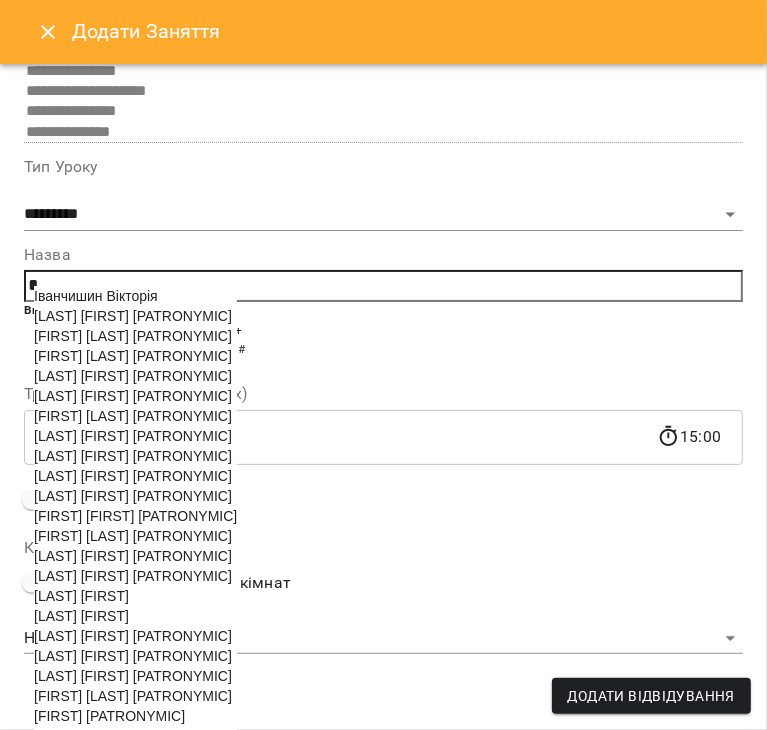 click on "[LAST] [FIRST] [PATRONYMIC]" at bounding box center [133, 576] 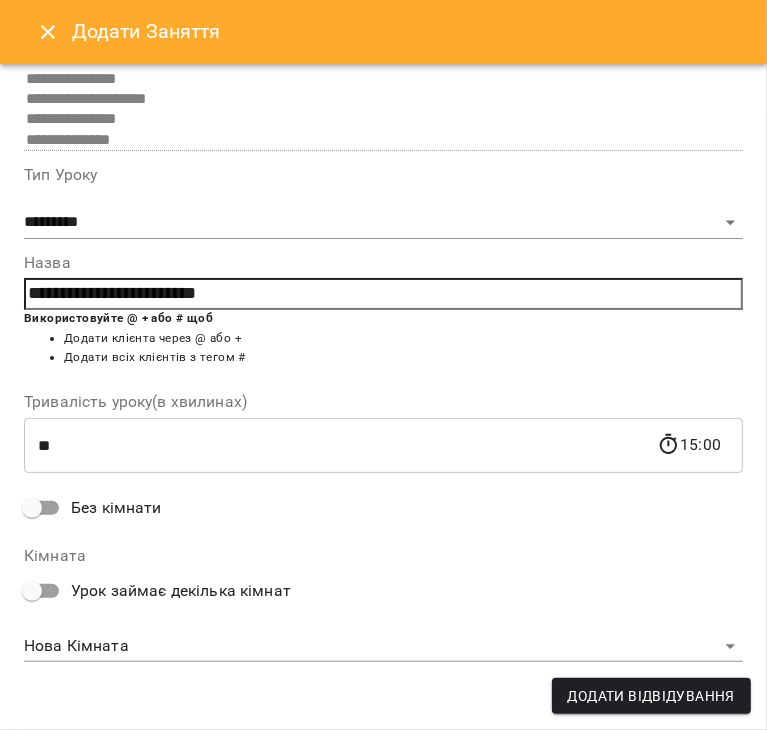 scroll, scrollTop: 408, scrollLeft: 0, axis: vertical 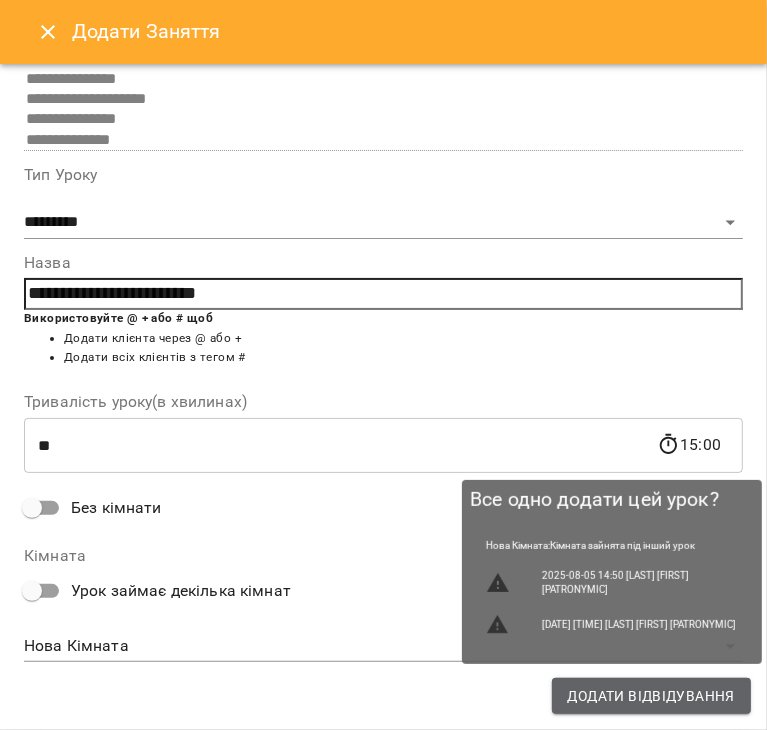 click on "Додати Відвідування" at bounding box center (651, 696) 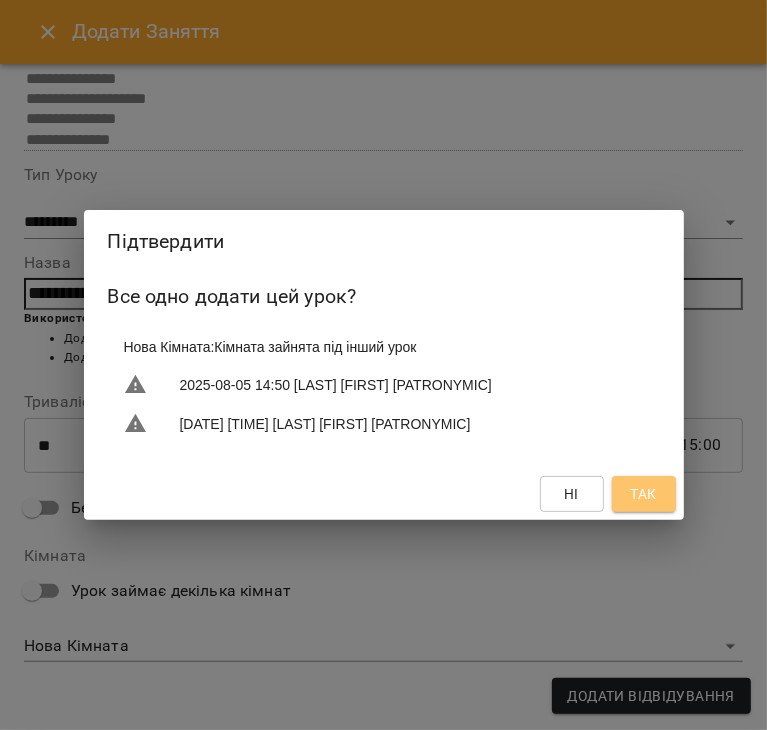 click on "Так" at bounding box center [643, 494] 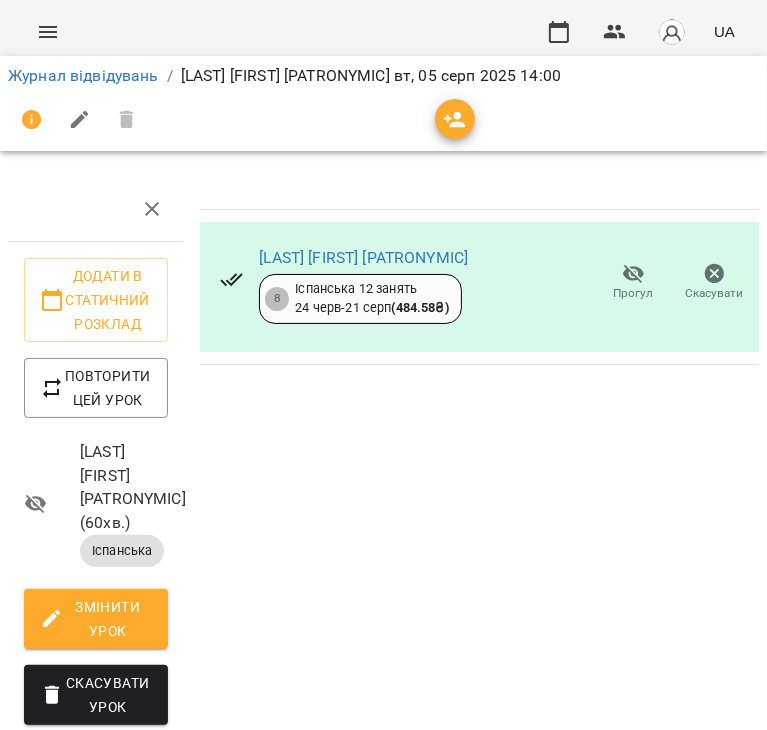 click on "Журнал відвідувань" at bounding box center (83, 76) 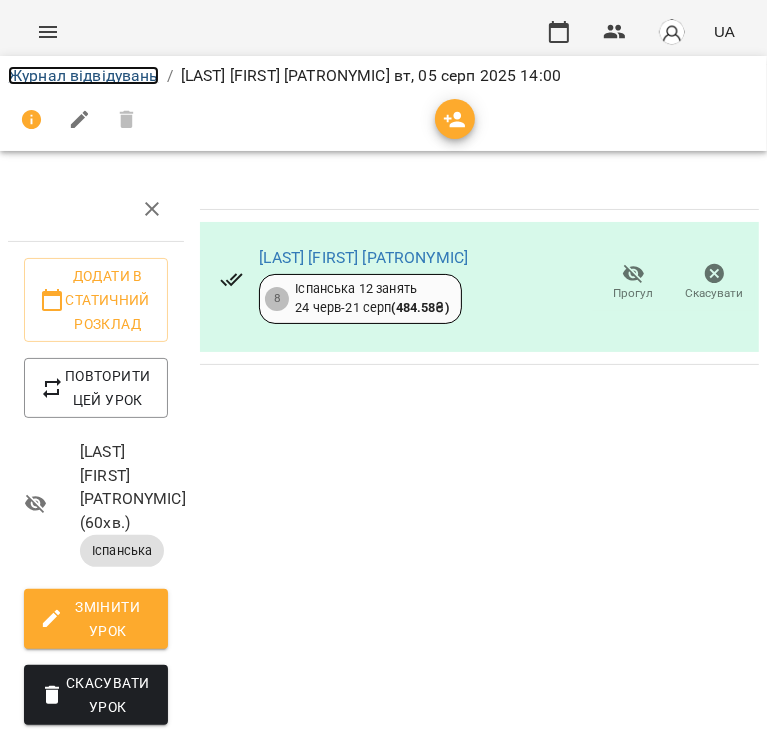 click on "Журнал відвідувань" at bounding box center (83, 75) 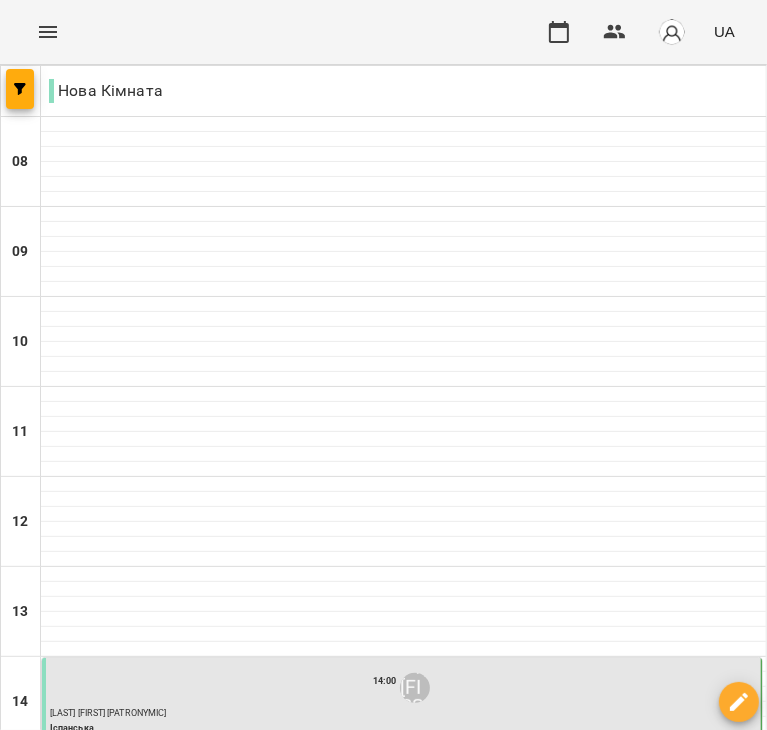 scroll, scrollTop: 423, scrollLeft: 0, axis: vertical 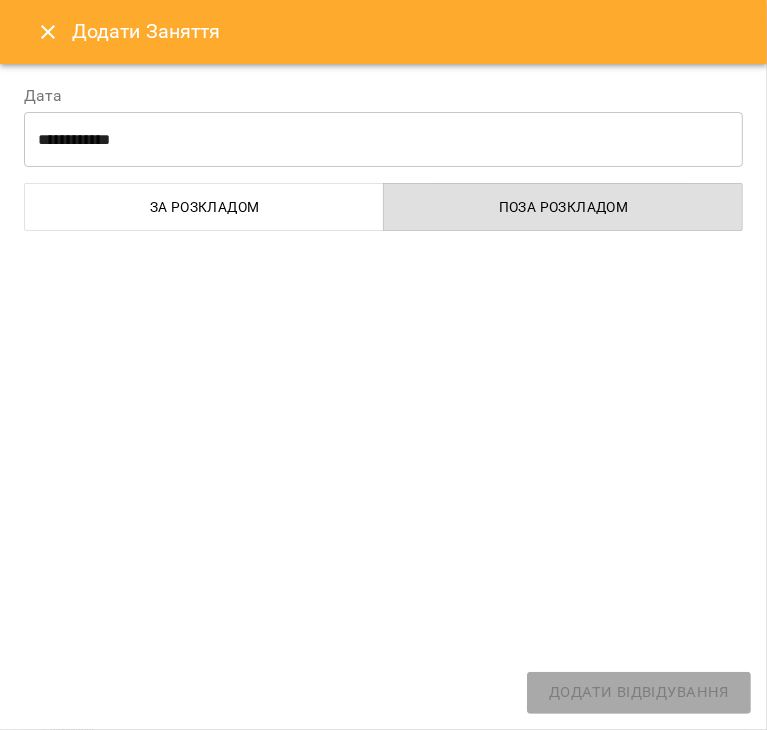 select on "**********" 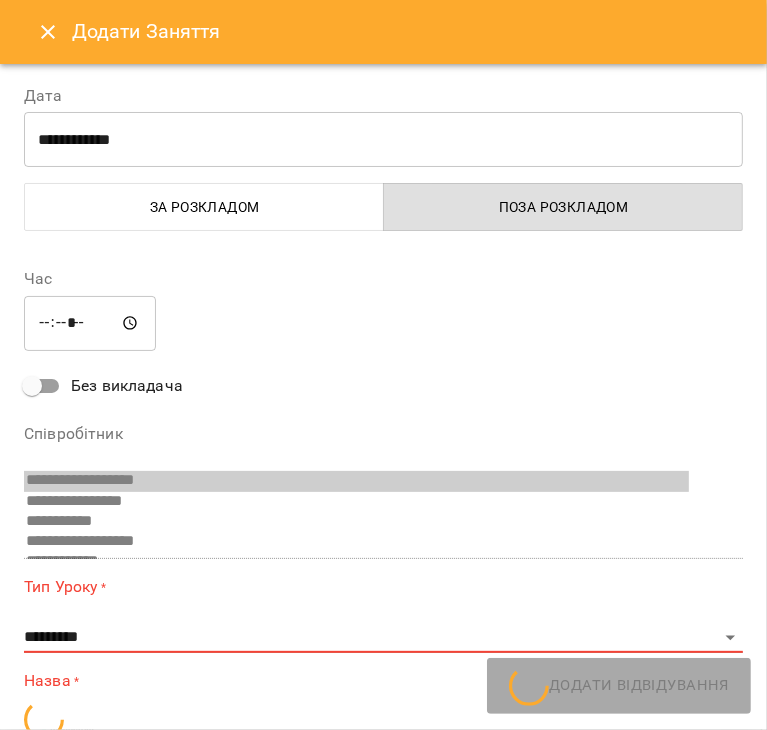 scroll, scrollTop: 599, scrollLeft: 0, axis: vertical 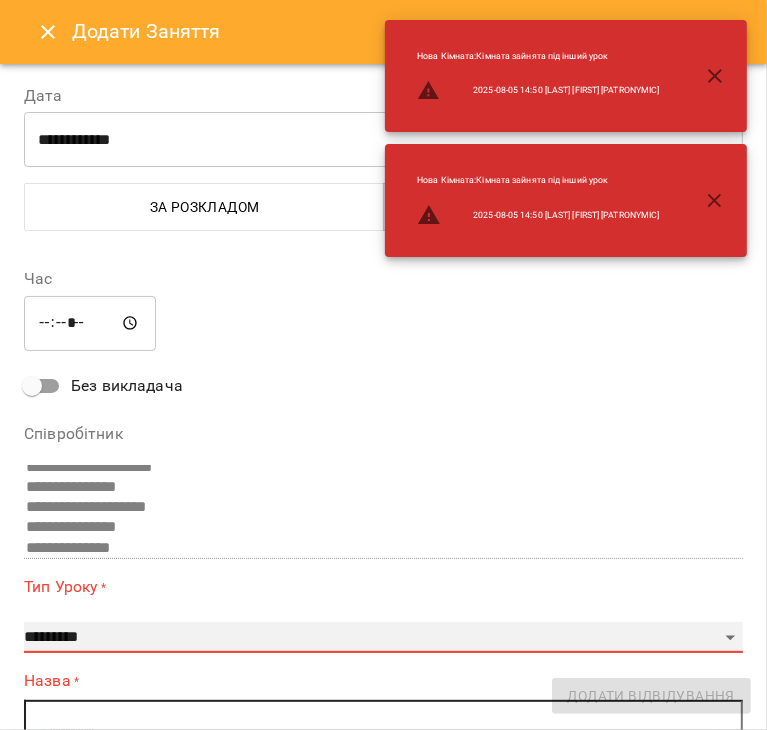 click on "**********" at bounding box center [383, 638] 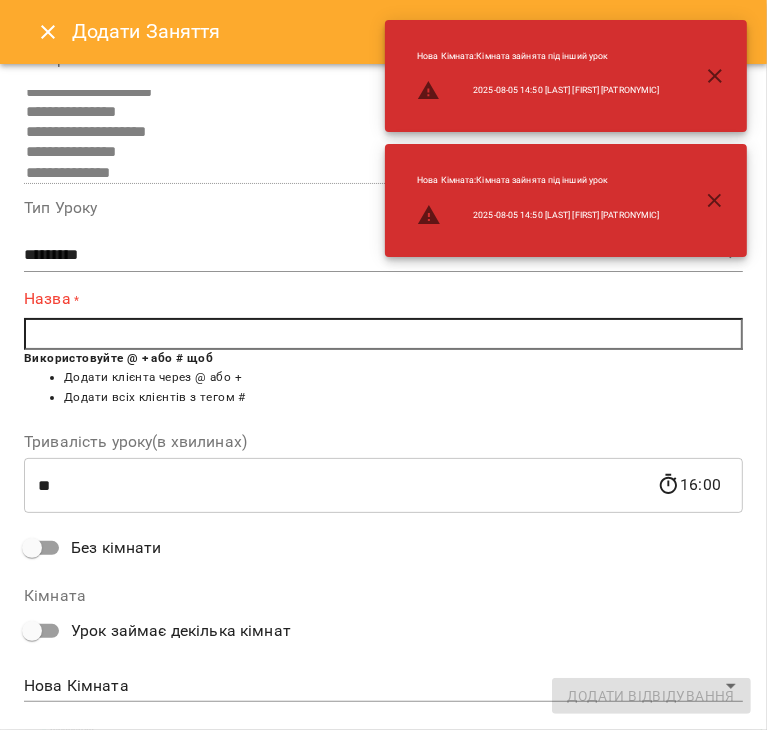 scroll, scrollTop: 380, scrollLeft: 0, axis: vertical 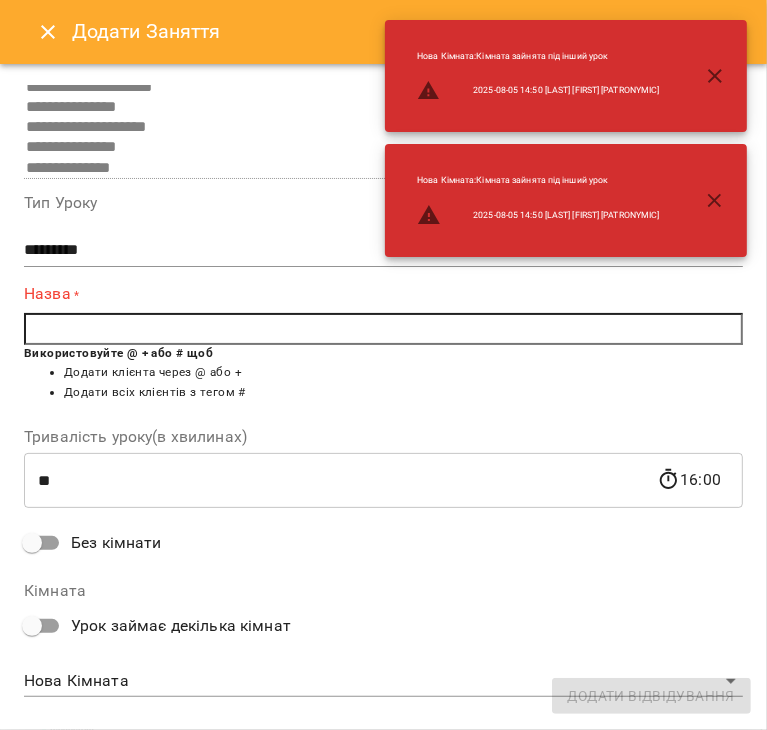 click at bounding box center (383, 329) 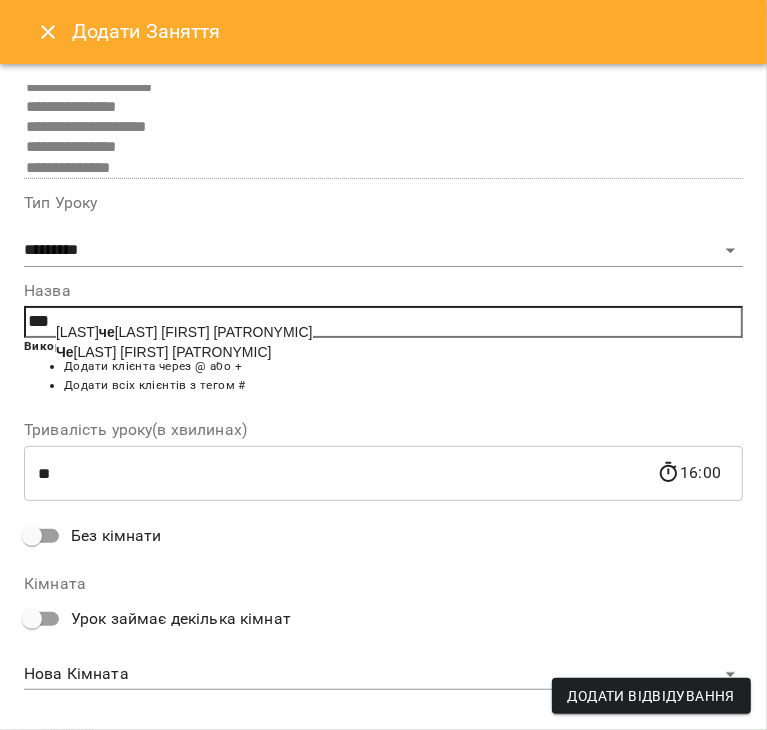 click on "Че редніченко Маргарита Сергіївна" at bounding box center (163, 352) 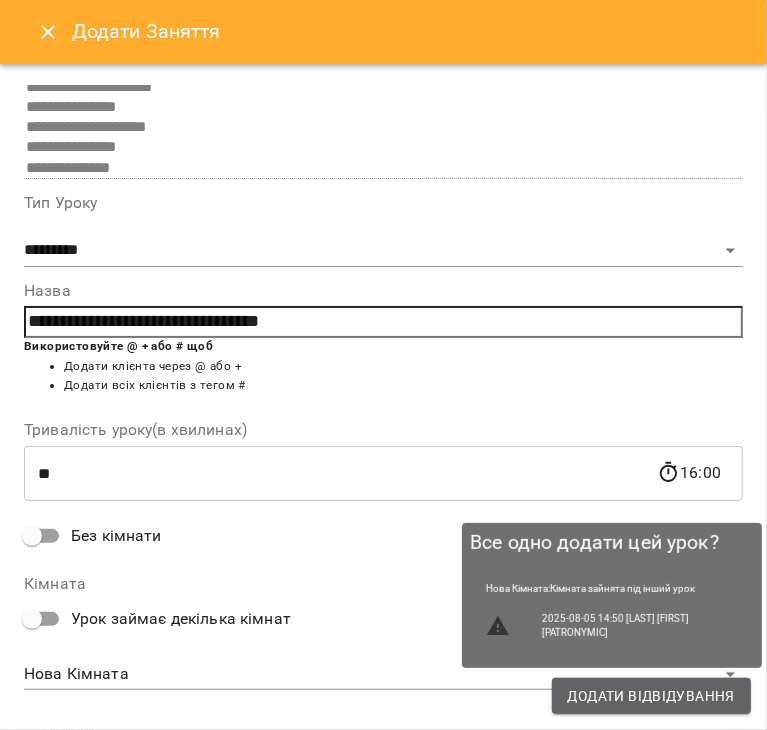 click on "Додати Відвідування" at bounding box center (651, 696) 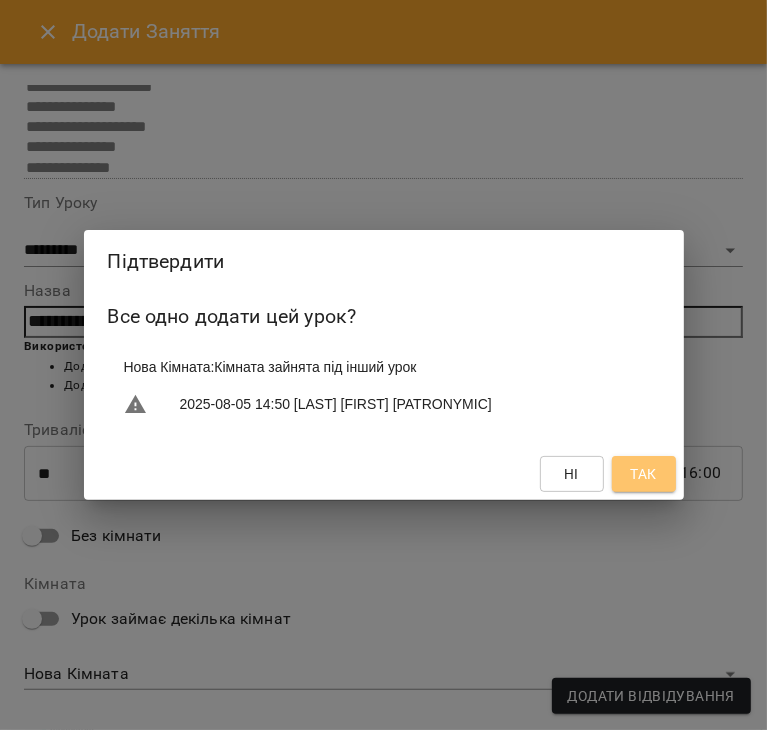 click on "Так" at bounding box center (644, 474) 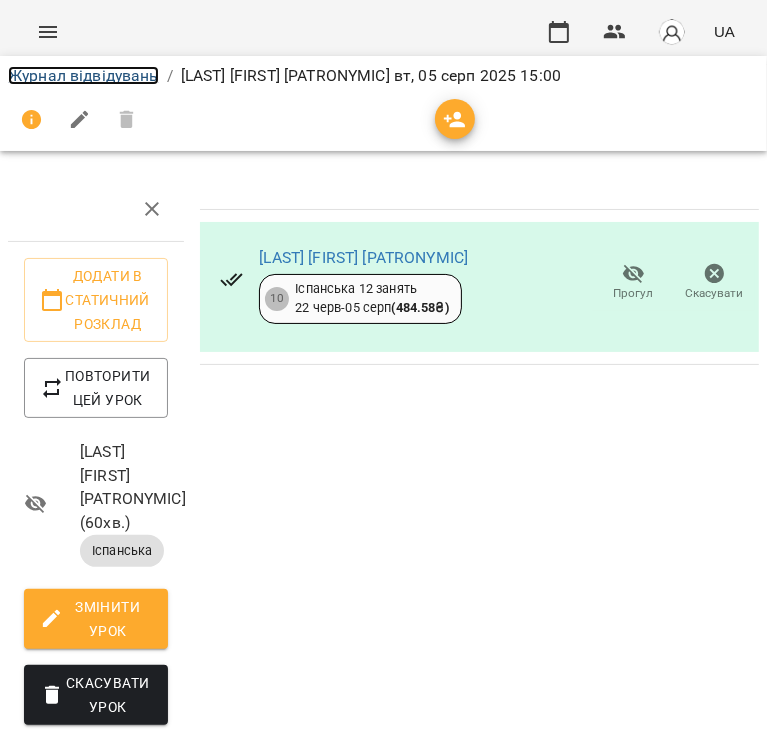 click on "Журнал відвідувань" at bounding box center (83, 75) 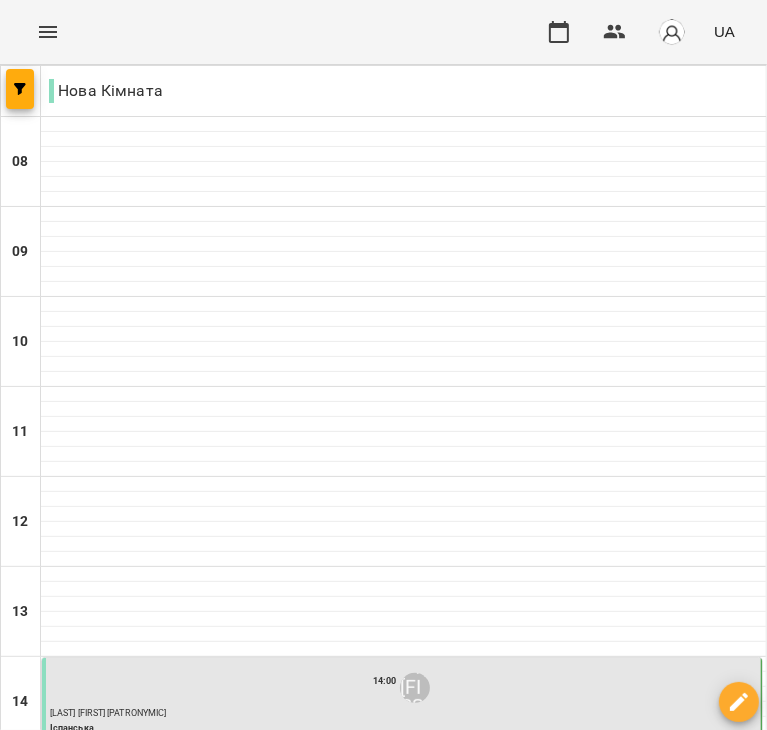 scroll, scrollTop: 613, scrollLeft: 0, axis: vertical 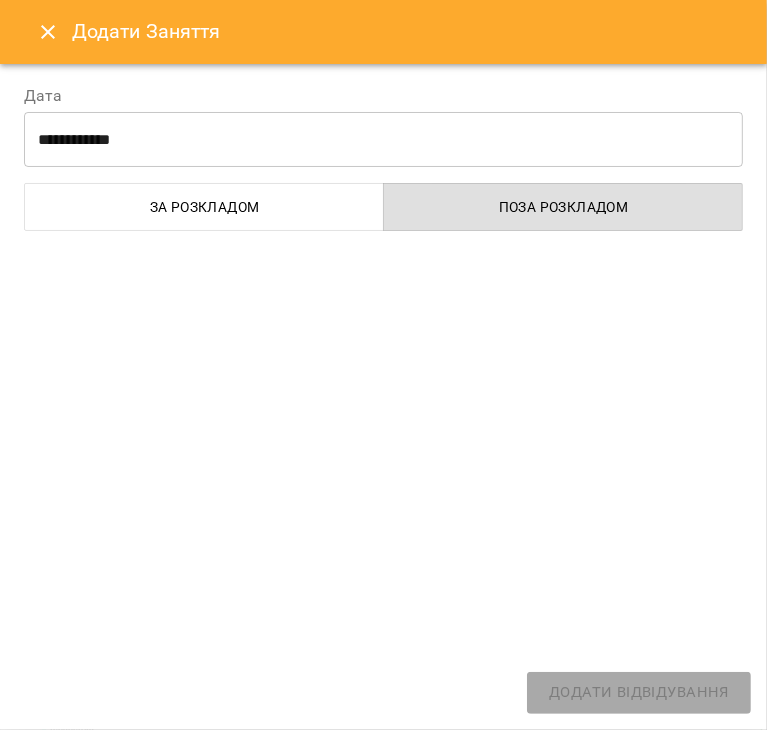 select on "**********" 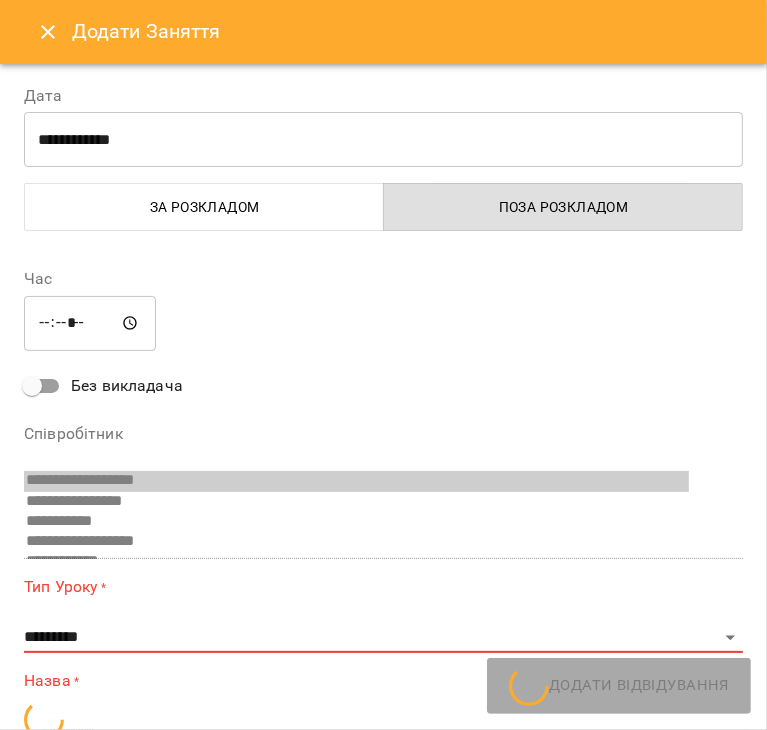 scroll, scrollTop: 599, scrollLeft: 0, axis: vertical 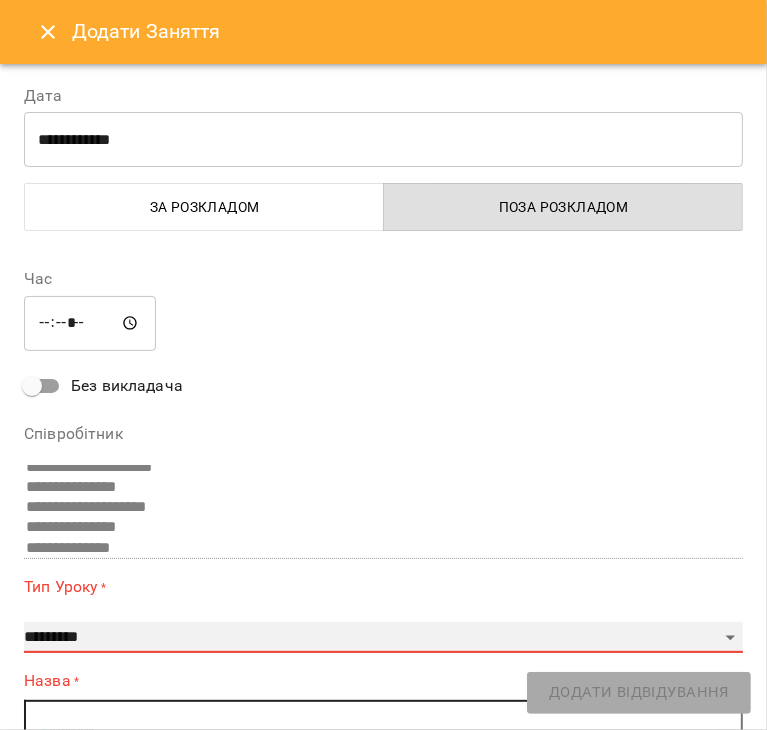 click on "**********" at bounding box center [383, 638] 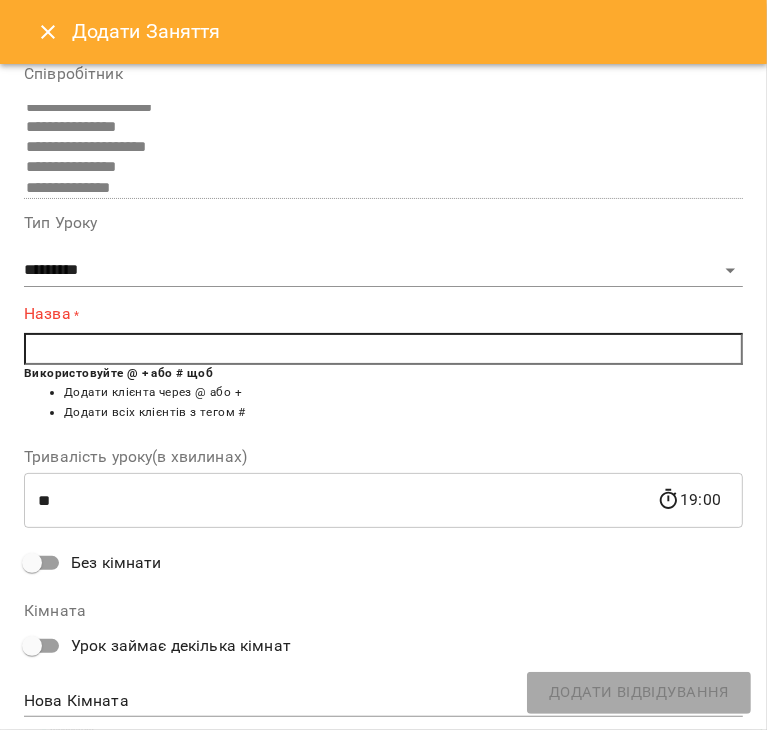 scroll, scrollTop: 363, scrollLeft: 0, axis: vertical 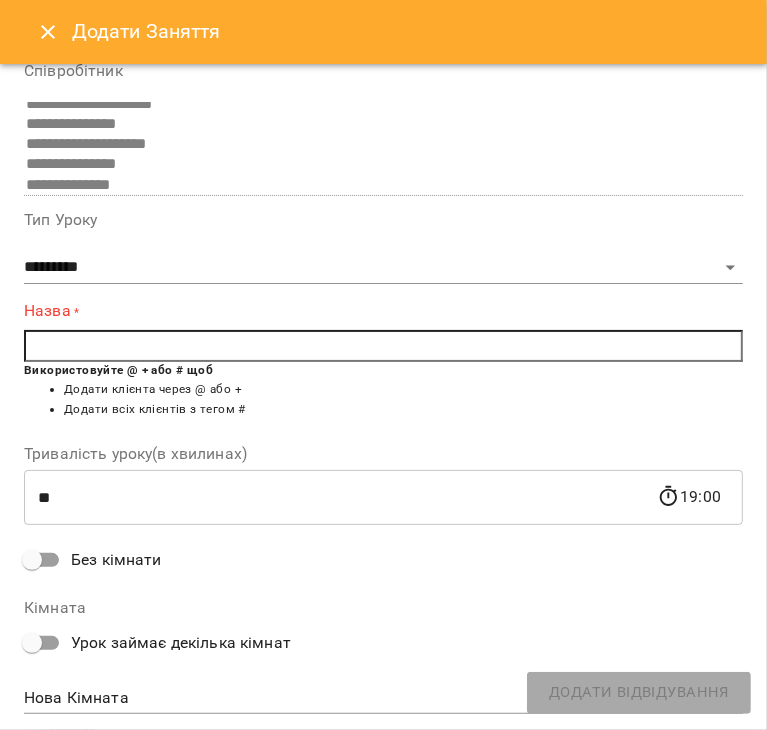 click at bounding box center [383, 346] 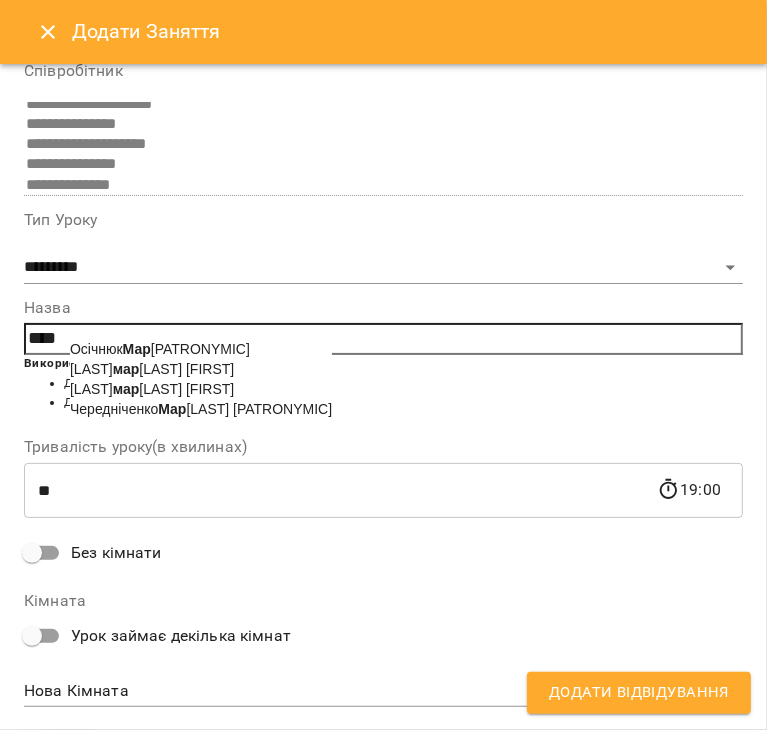 click on "Чередніченко  Мар гарита Сергіївна" at bounding box center [201, 409] 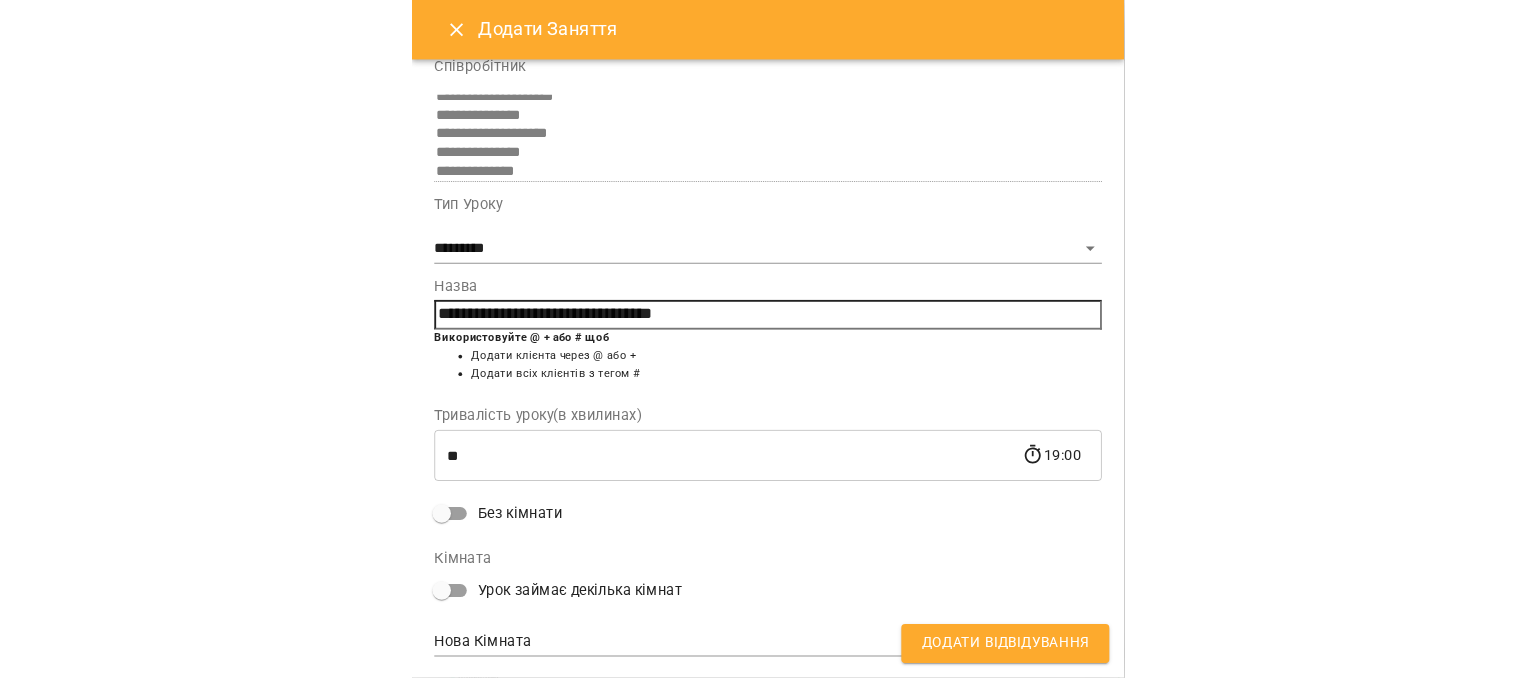 scroll, scrollTop: 408, scrollLeft: 0, axis: vertical 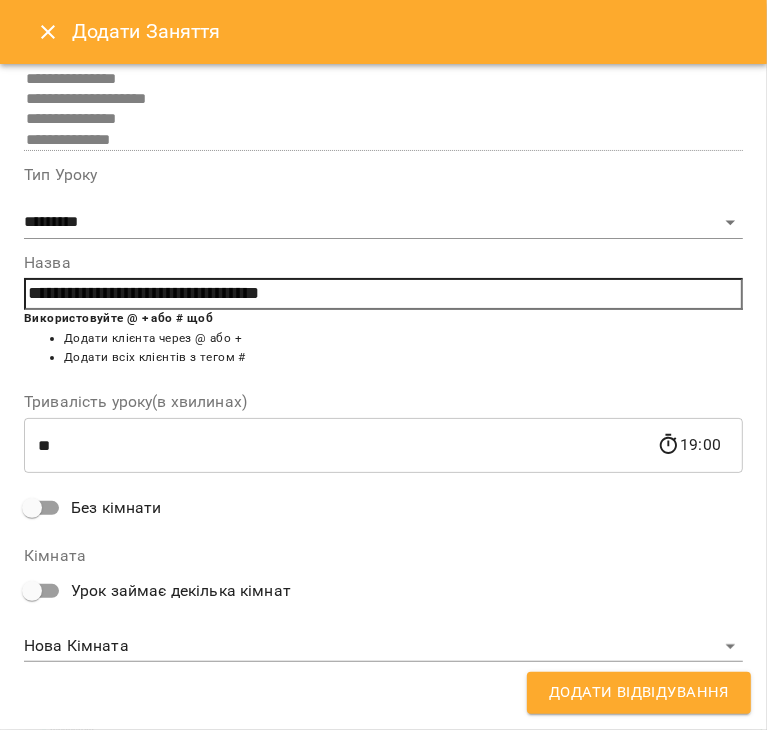 drag, startPoint x: 325, startPoint y: 270, endPoint x: 335, endPoint y: 284, distance: 17.20465 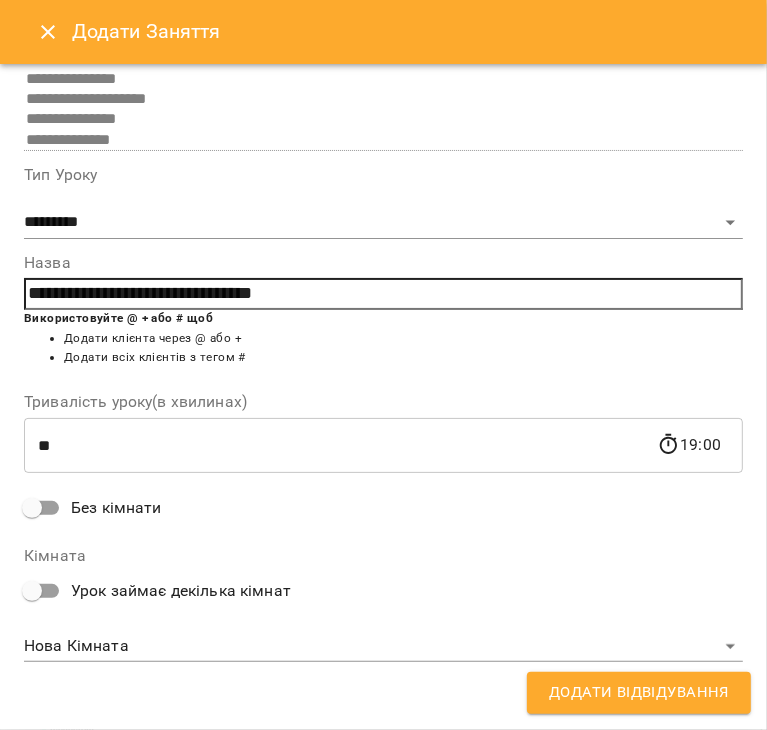 drag, startPoint x: 340, startPoint y: 297, endPoint x: -15, endPoint y: 317, distance: 355.56293 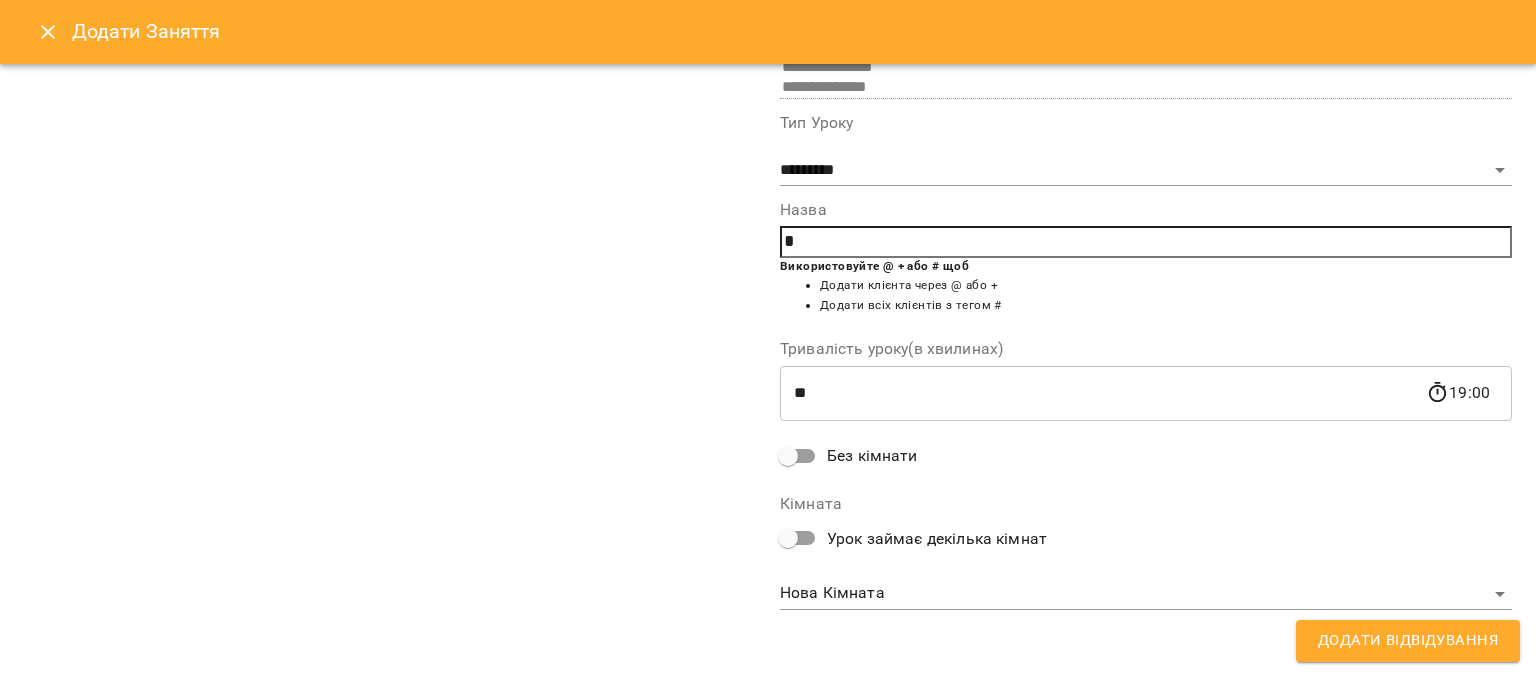 scroll, scrollTop: 225, scrollLeft: 0, axis: vertical 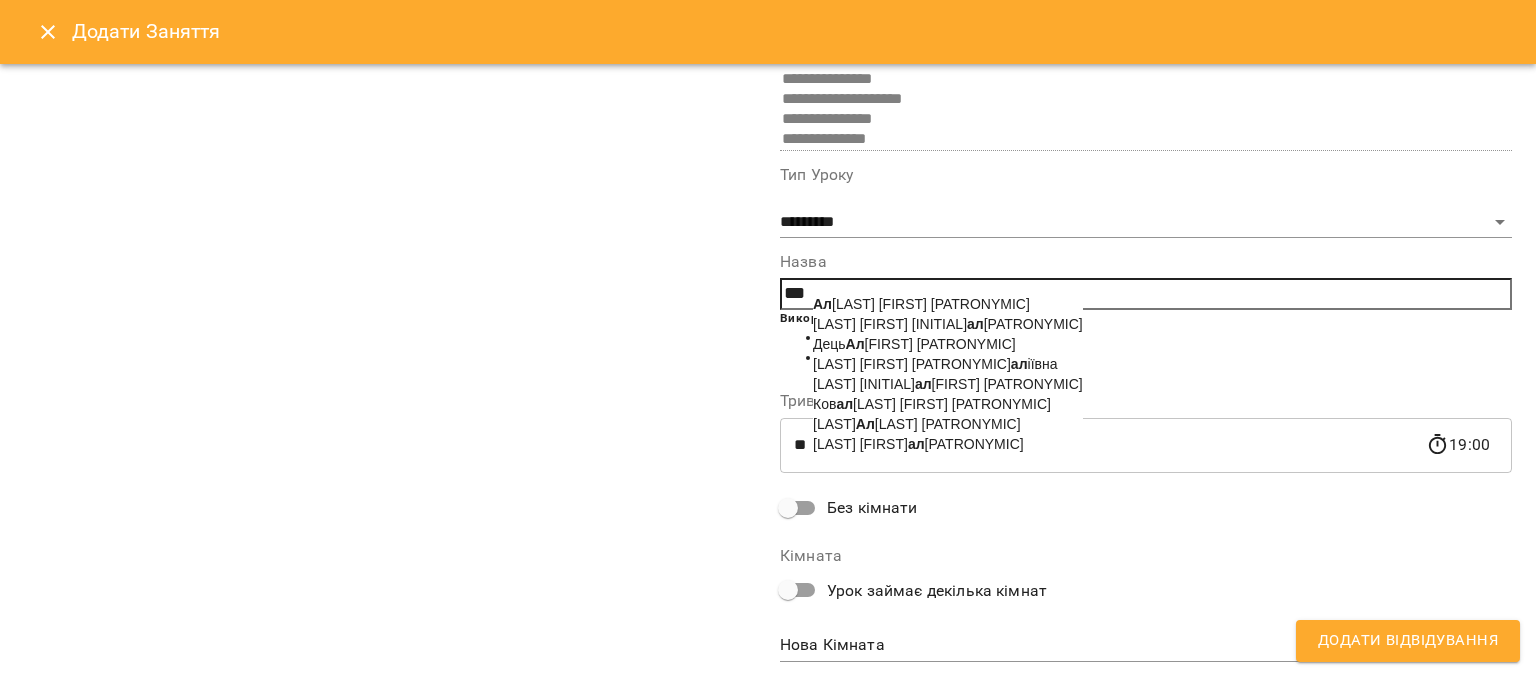 click on "Ал ьохіна Христина Вікторівна" at bounding box center (921, 304) 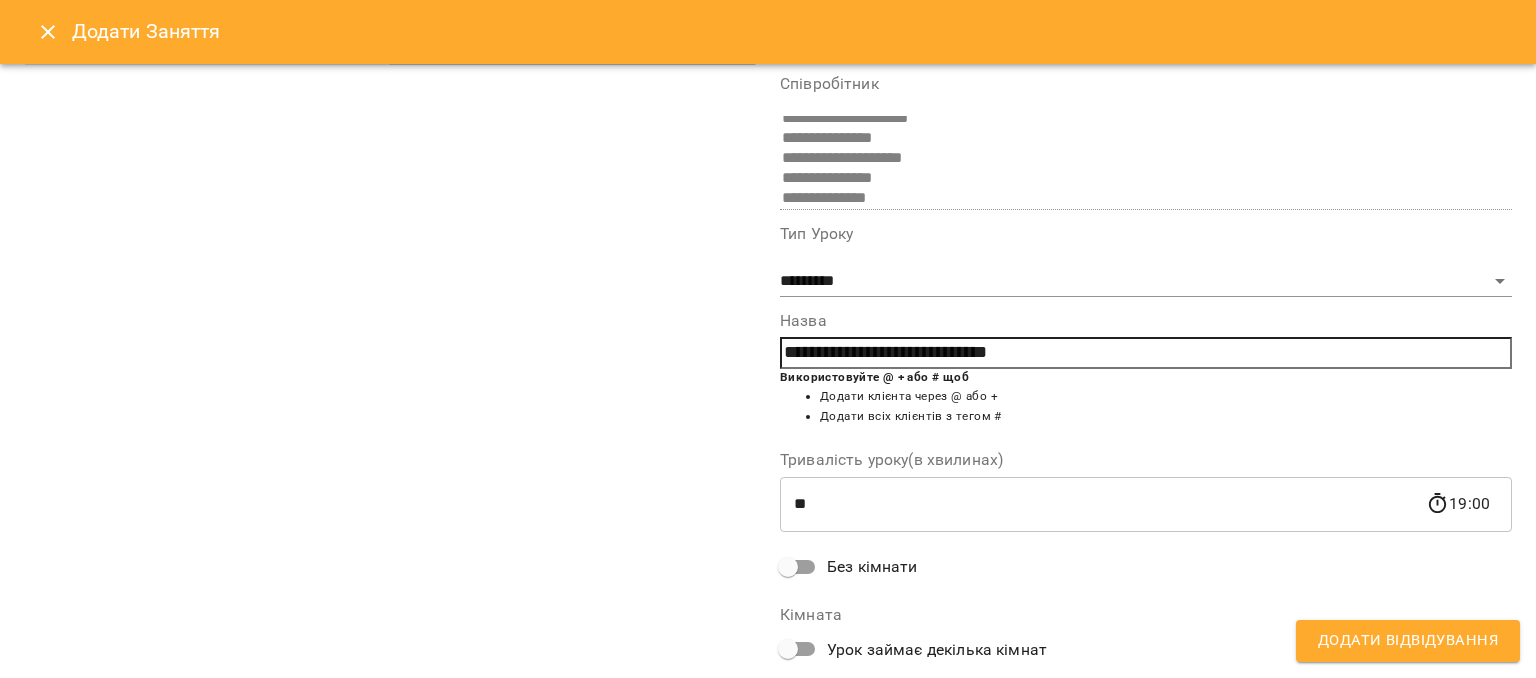 scroll, scrollTop: 277, scrollLeft: 0, axis: vertical 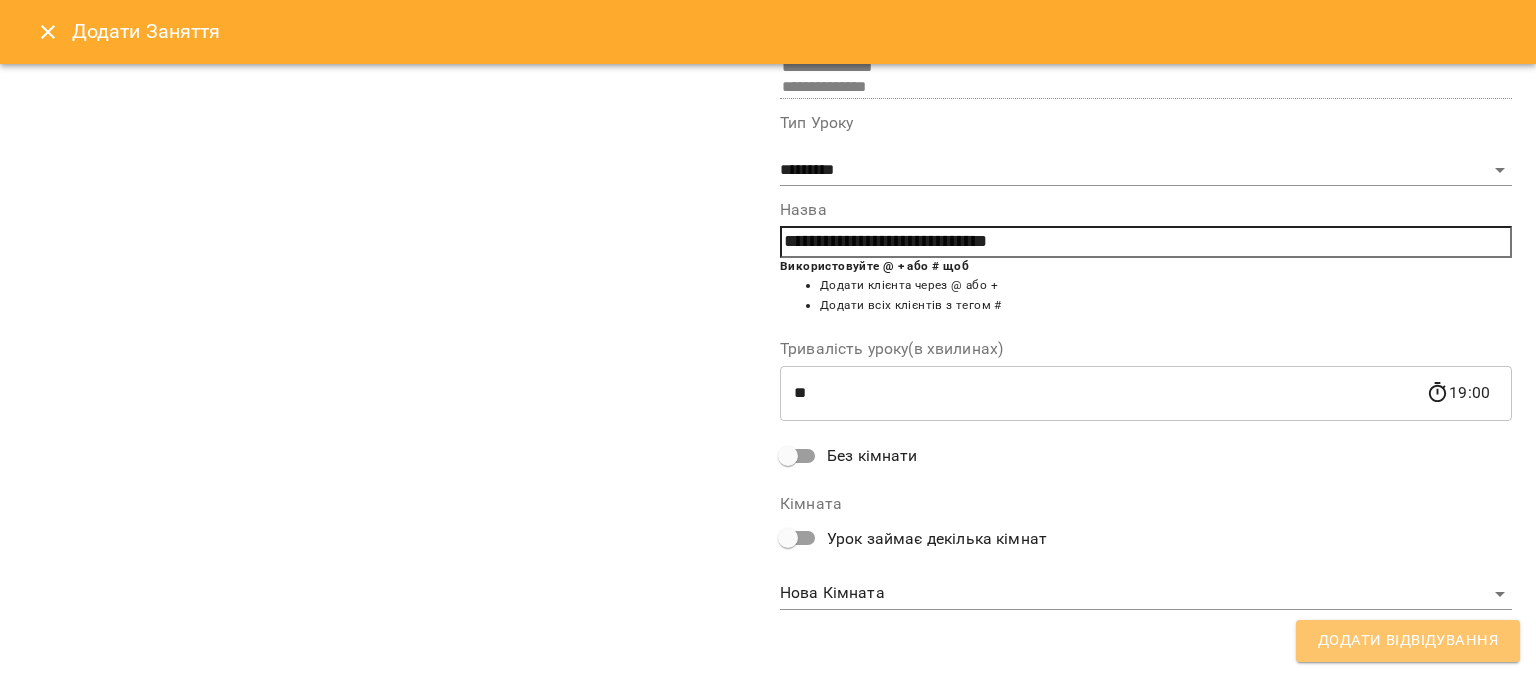 click on "Додати Відвідування" at bounding box center (1408, 641) 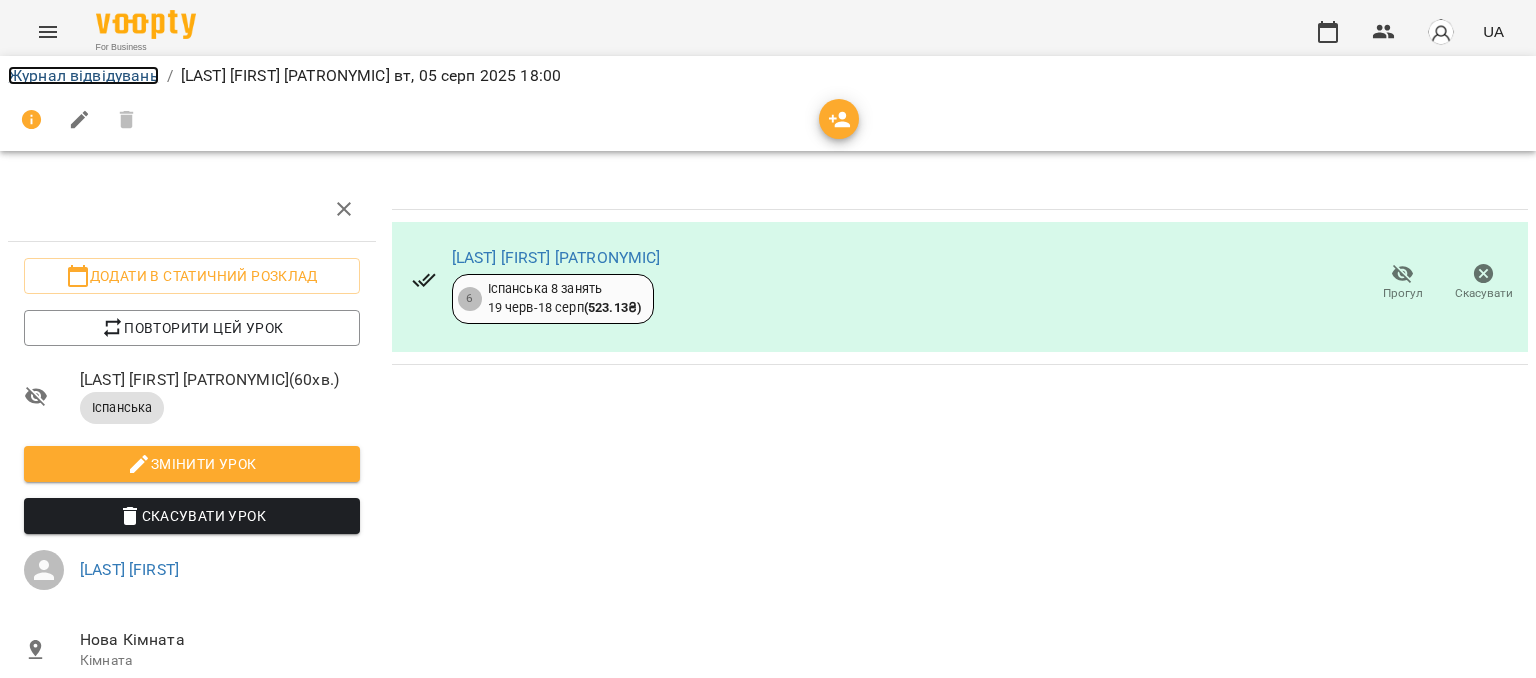click on "Журнал відвідувань" at bounding box center [83, 75] 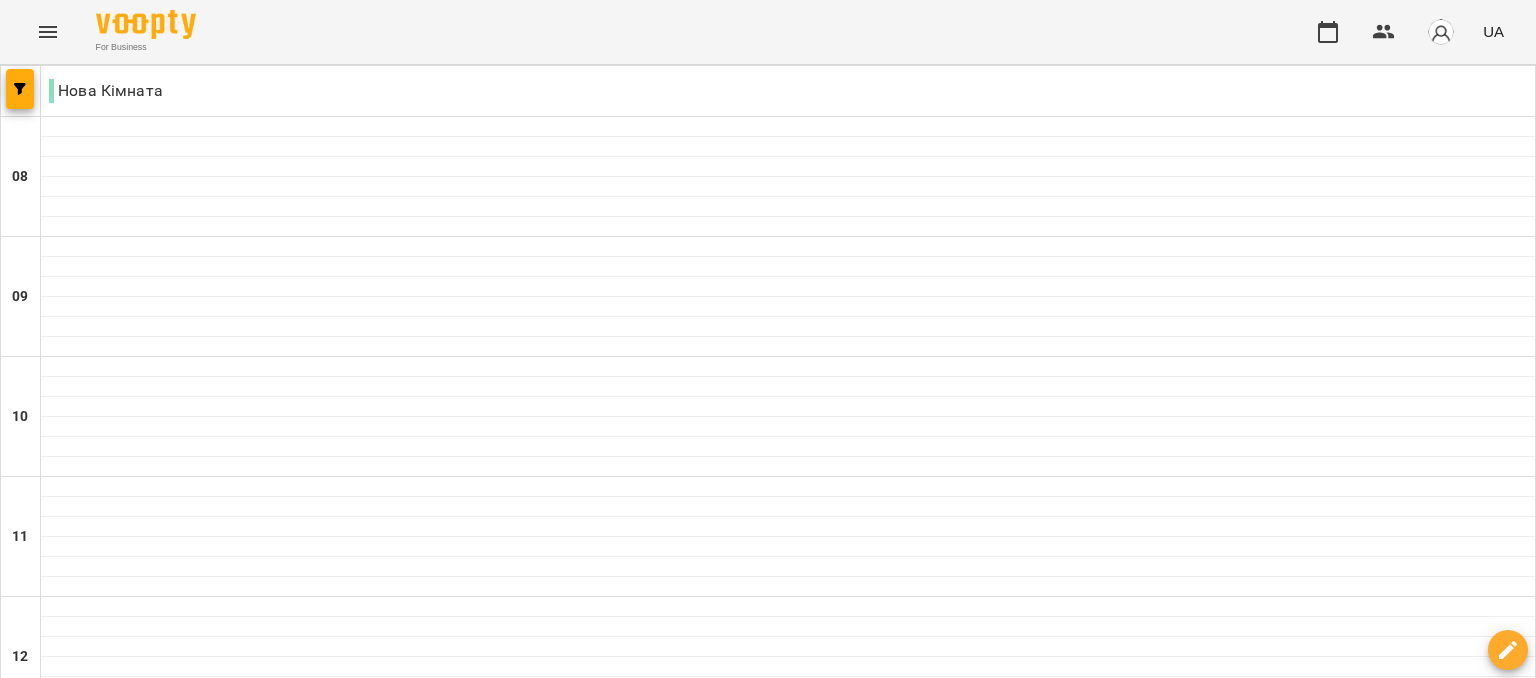 scroll, scrollTop: 1233, scrollLeft: 0, axis: vertical 